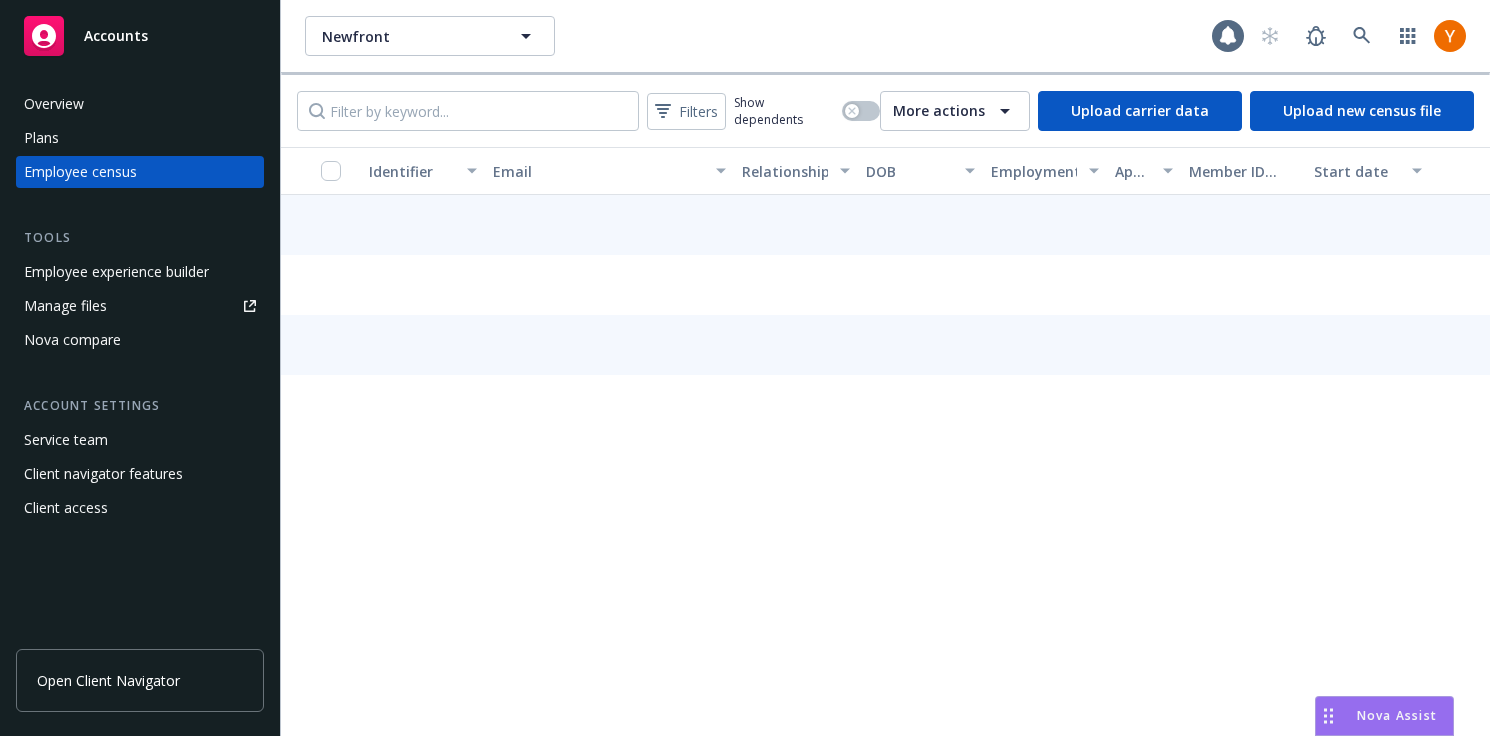 scroll, scrollTop: 0, scrollLeft: 0, axis: both 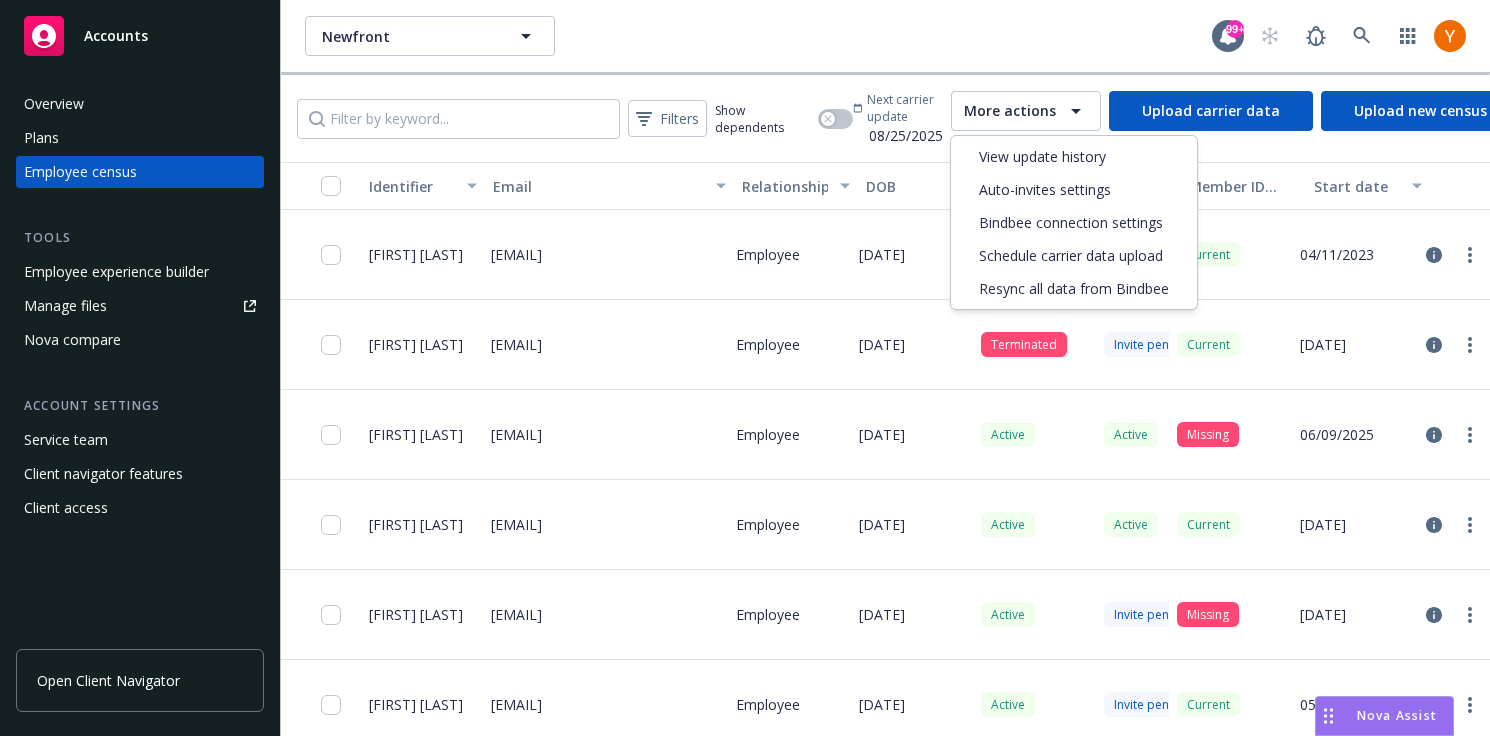 click on "More actions" at bounding box center [1010, 111] 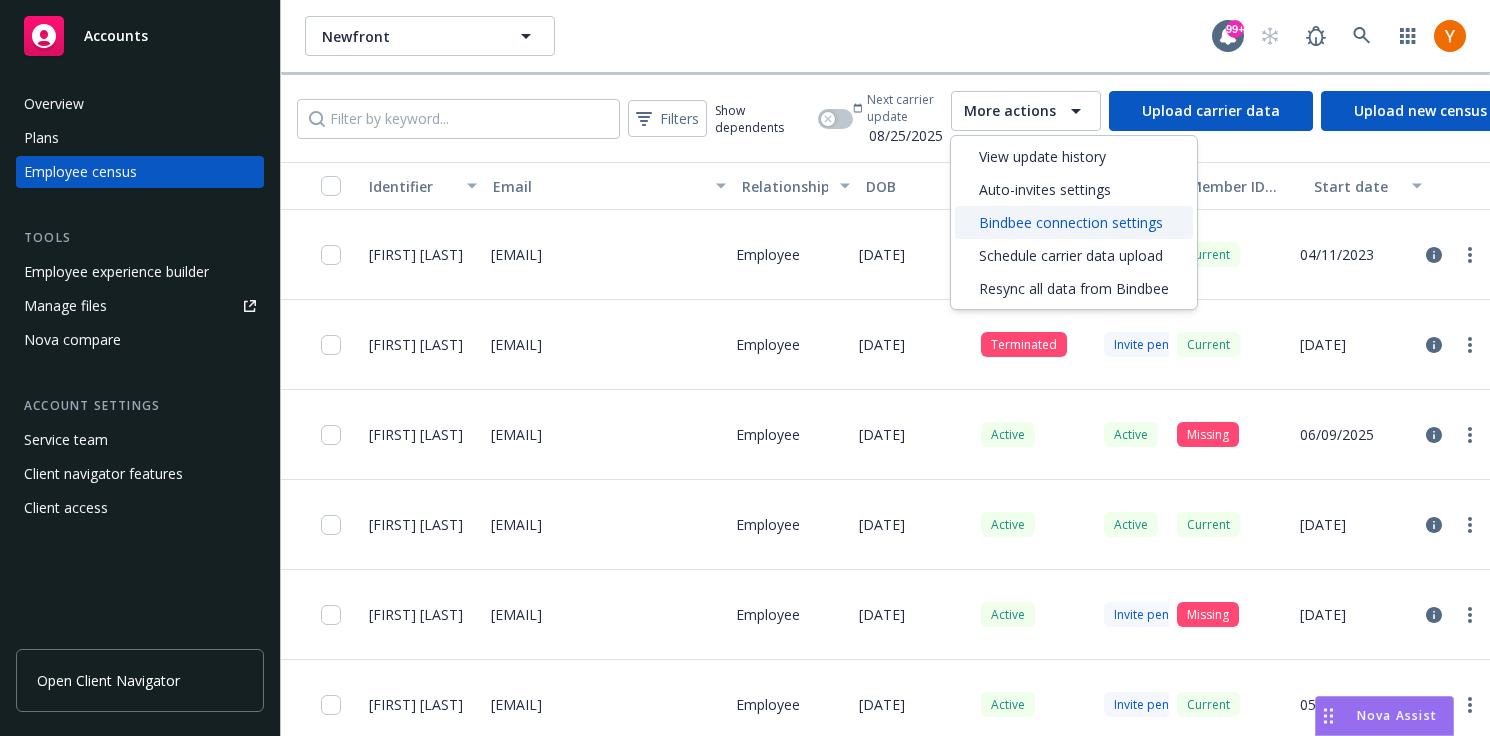 click on "Bindbee connection settings" at bounding box center (1071, 222) 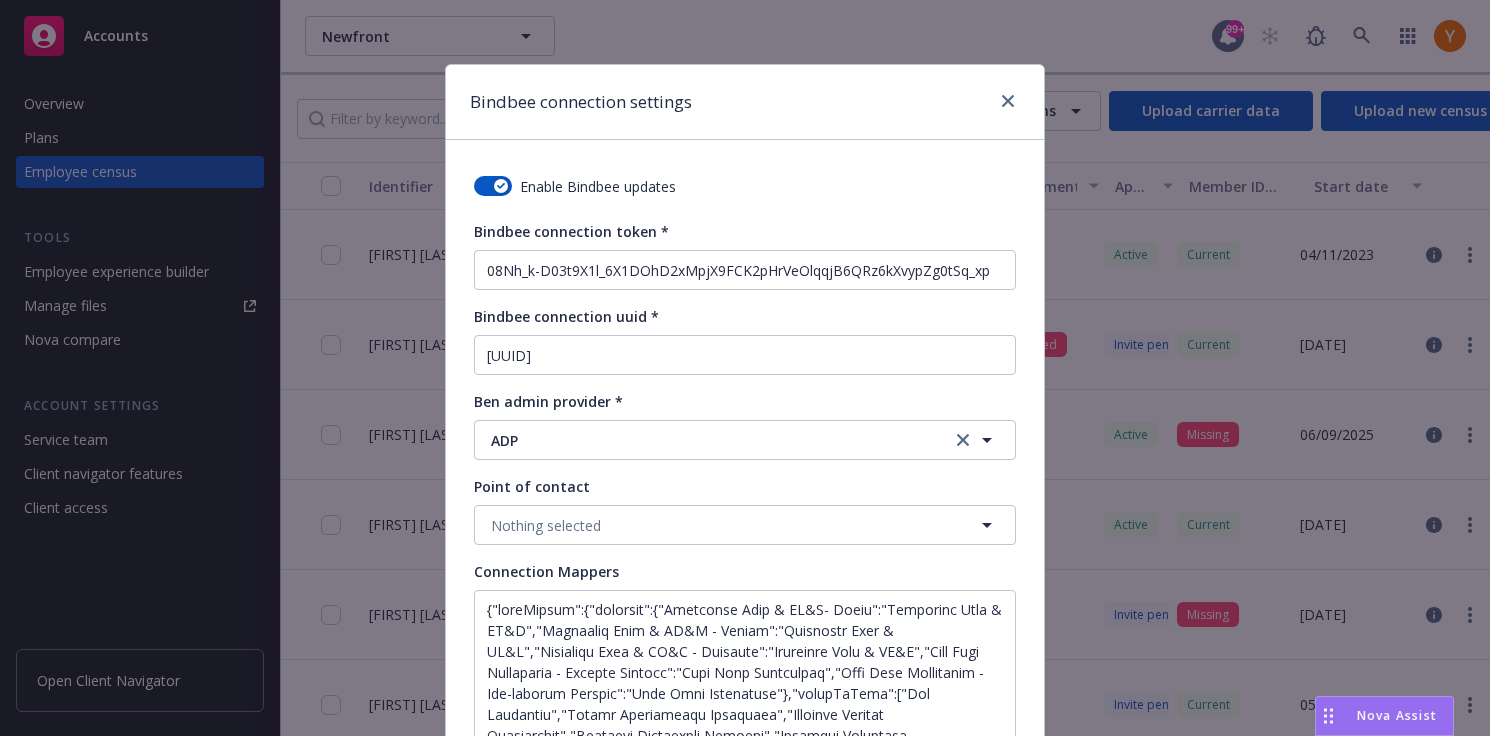 scroll, scrollTop: 236, scrollLeft: 0, axis: vertical 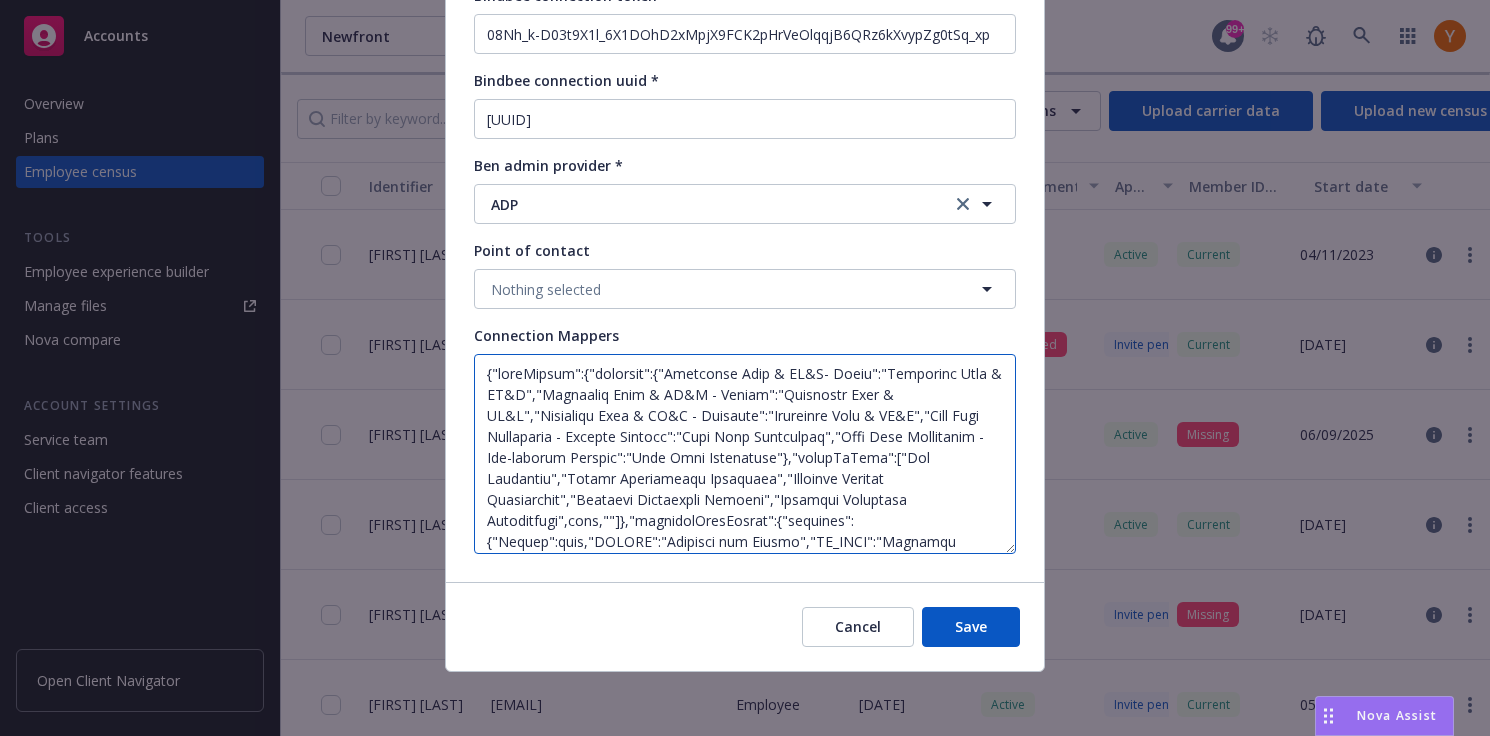 click at bounding box center [745, 454] 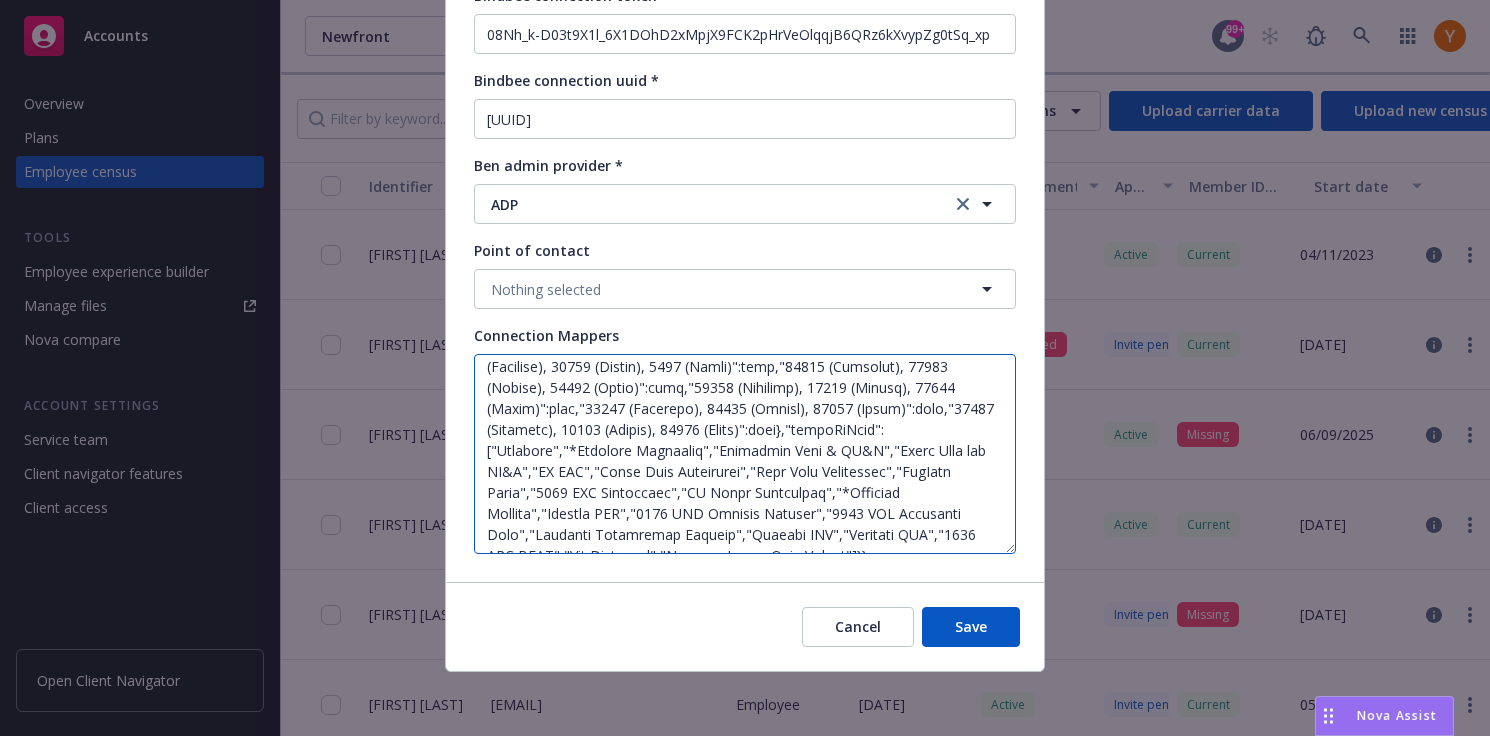 scroll, scrollTop: 0, scrollLeft: 0, axis: both 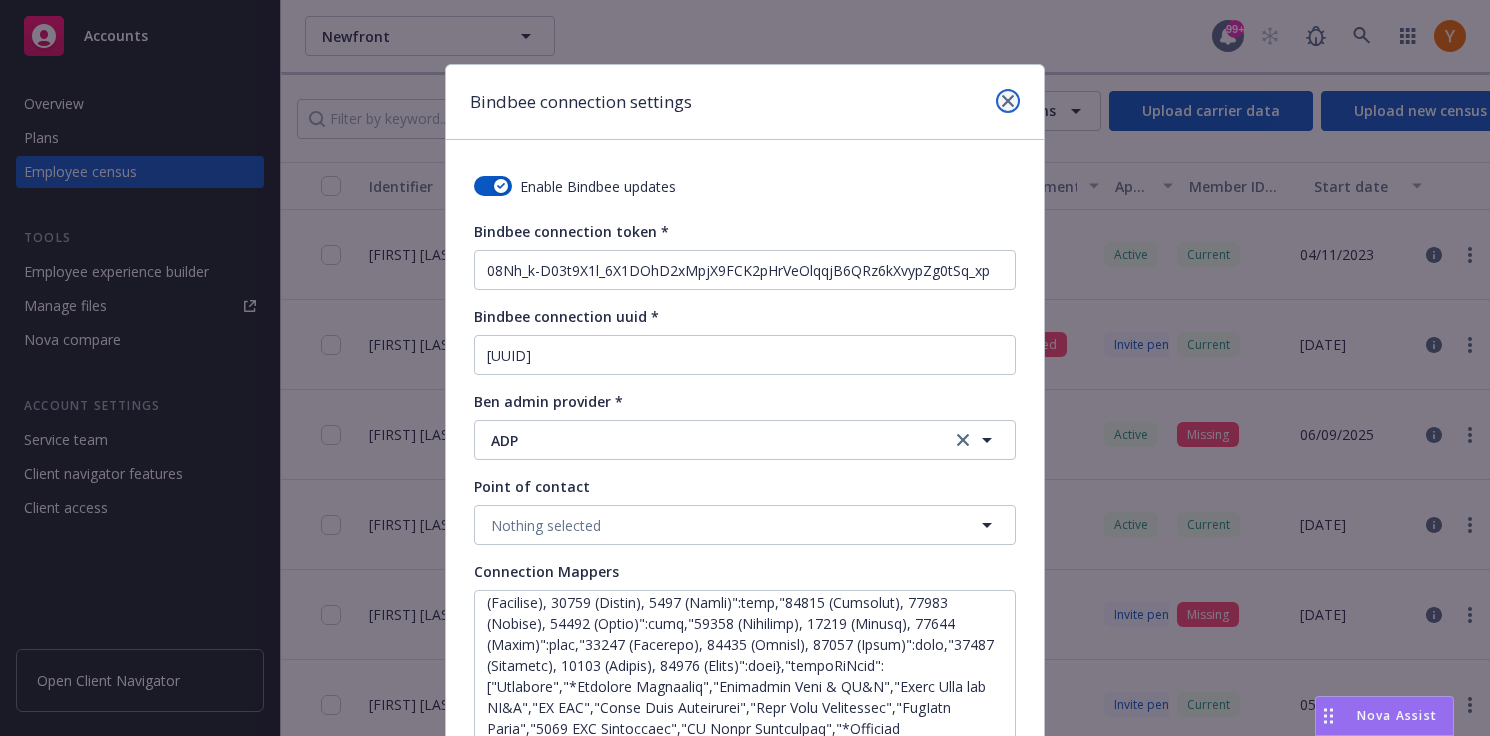 click 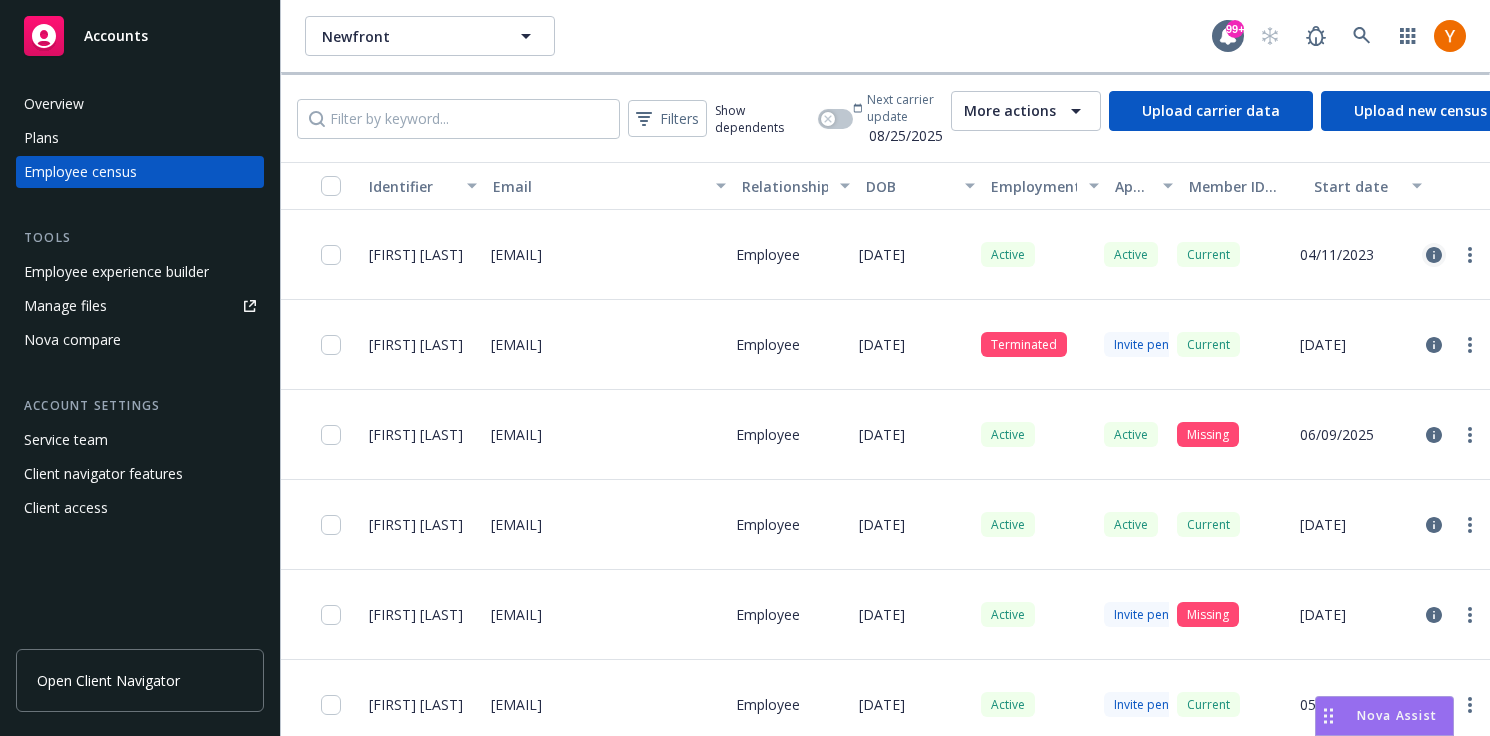click 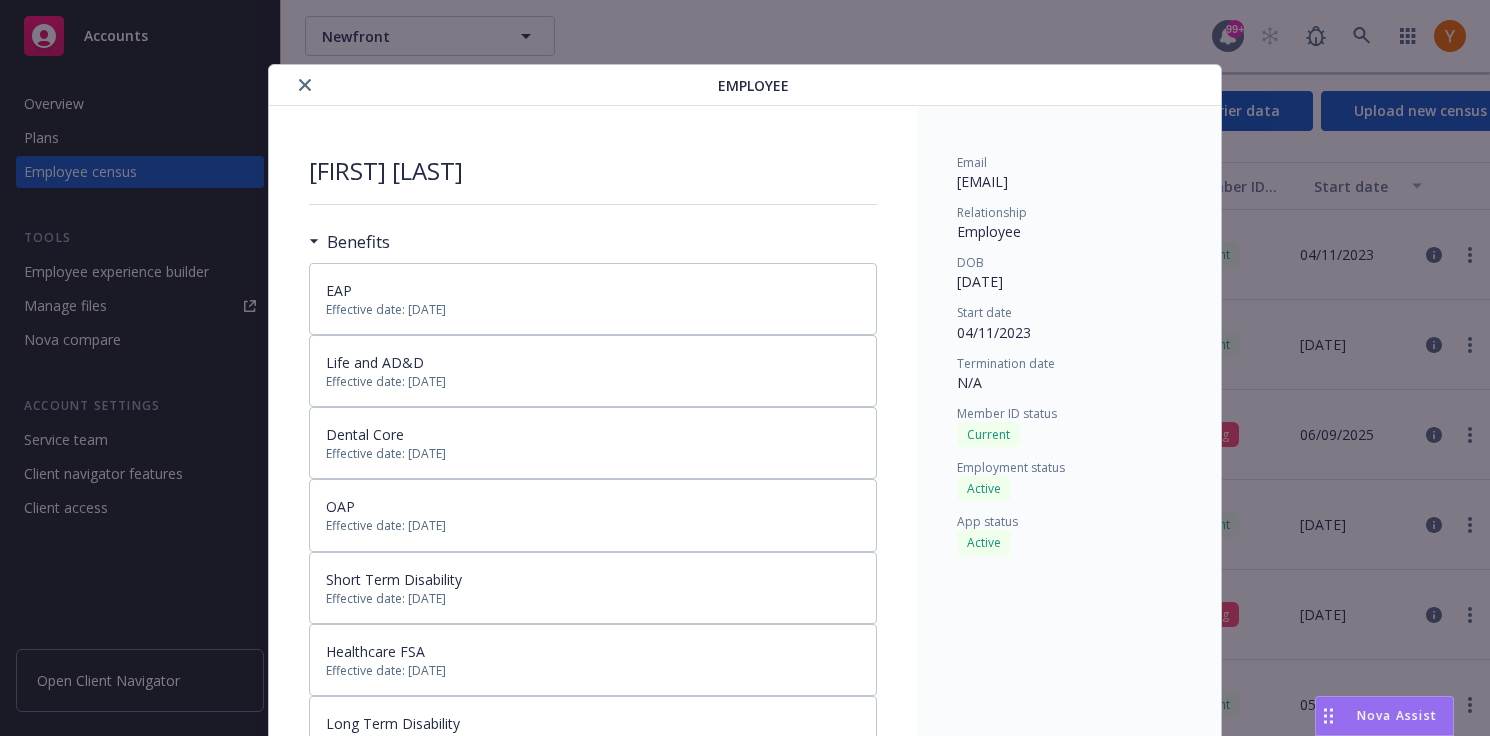 scroll, scrollTop: 60, scrollLeft: 0, axis: vertical 